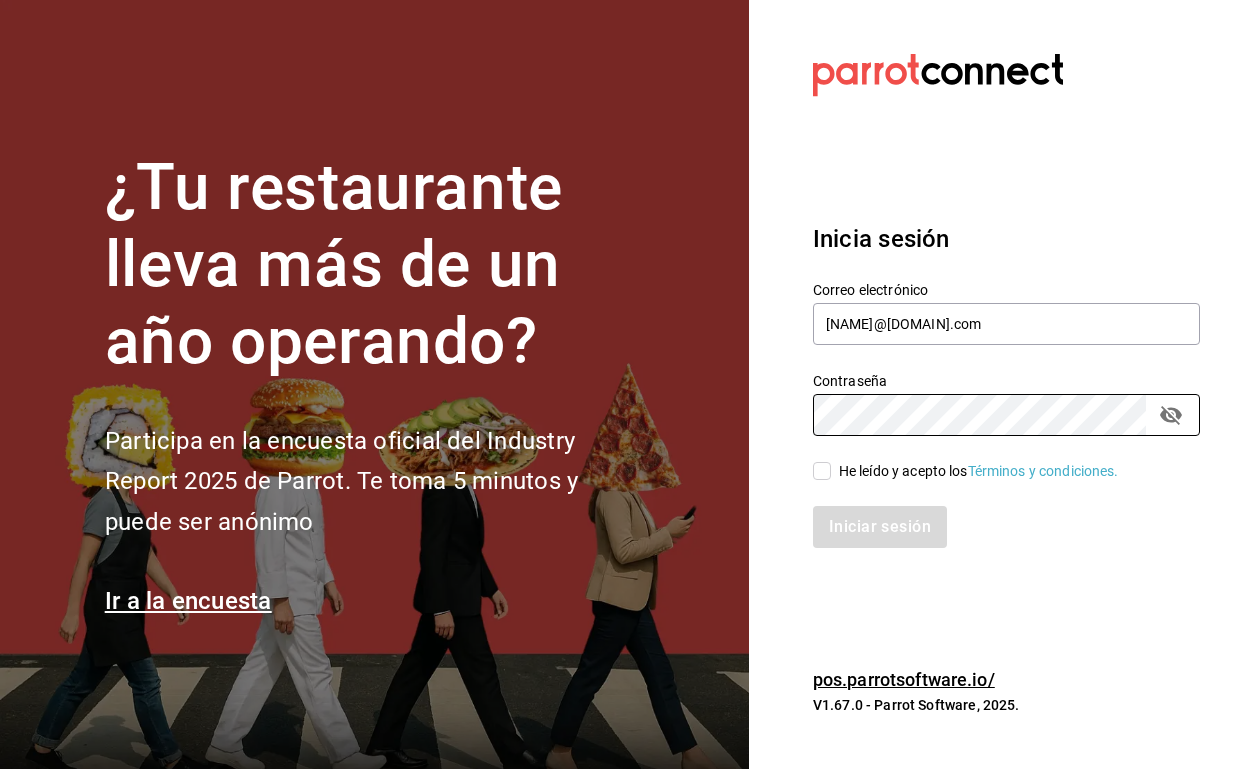 scroll, scrollTop: 0, scrollLeft: 0, axis: both 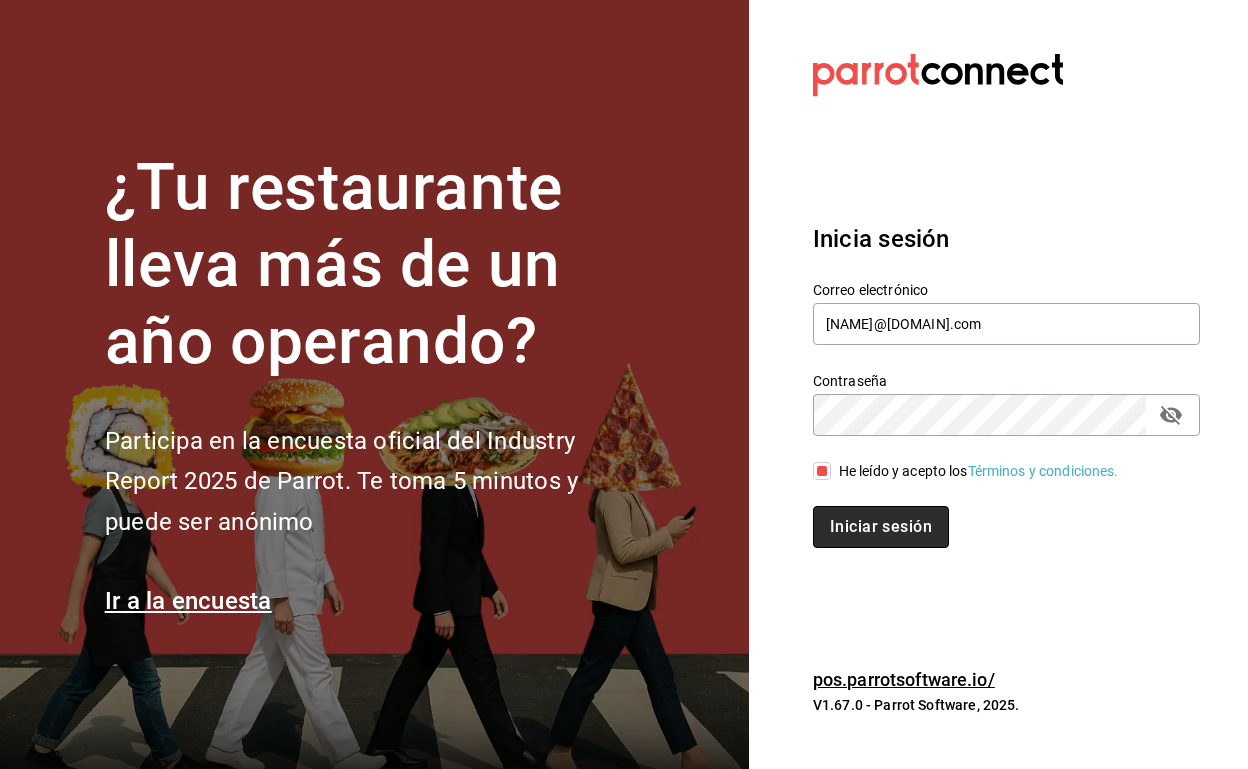 click on "Iniciar sesión" at bounding box center (881, 527) 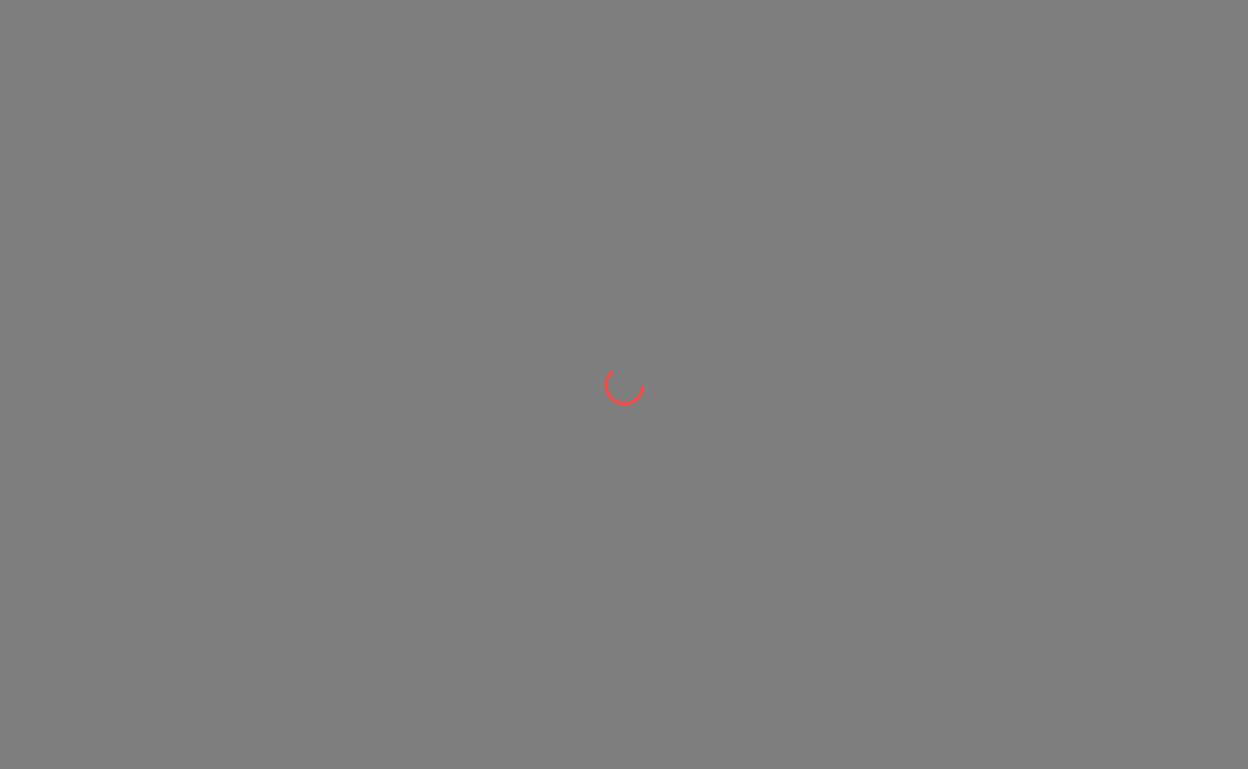 scroll, scrollTop: 0, scrollLeft: 0, axis: both 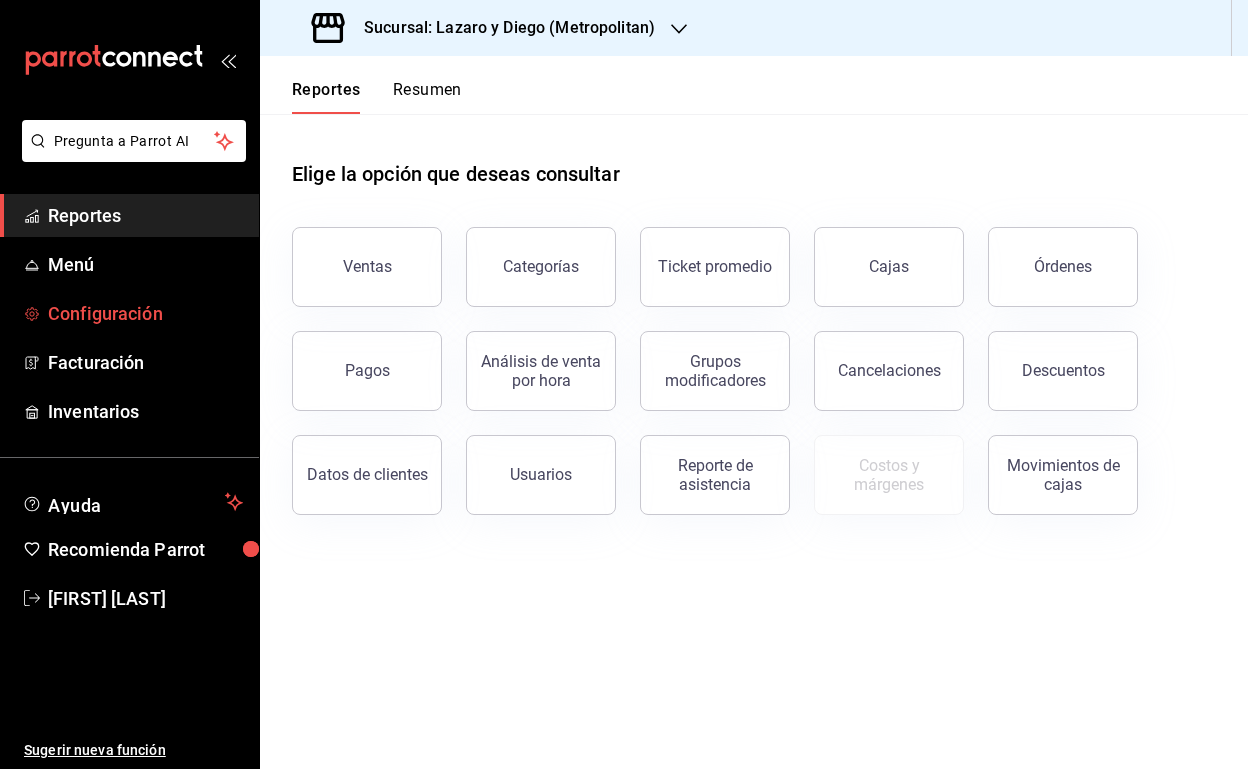 click on "Configuración" at bounding box center [129, 313] 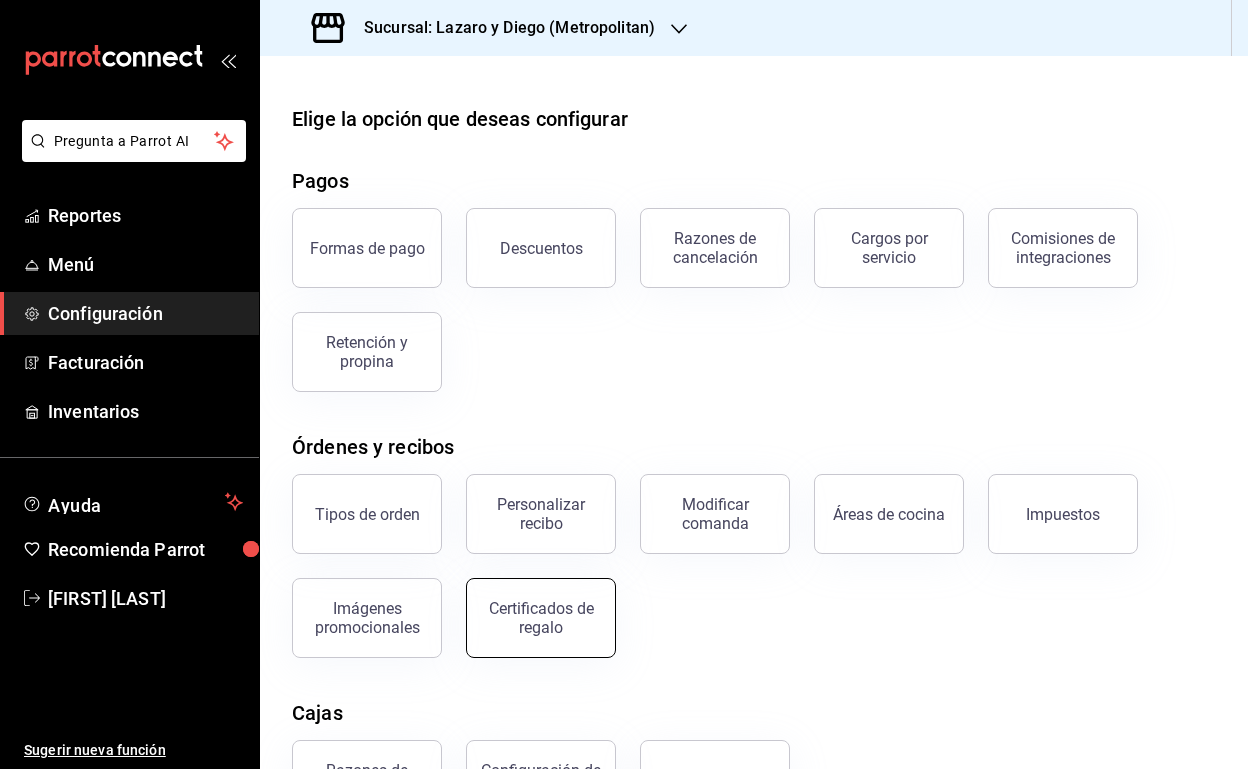 click on "Certificados de regalo" at bounding box center [541, 618] 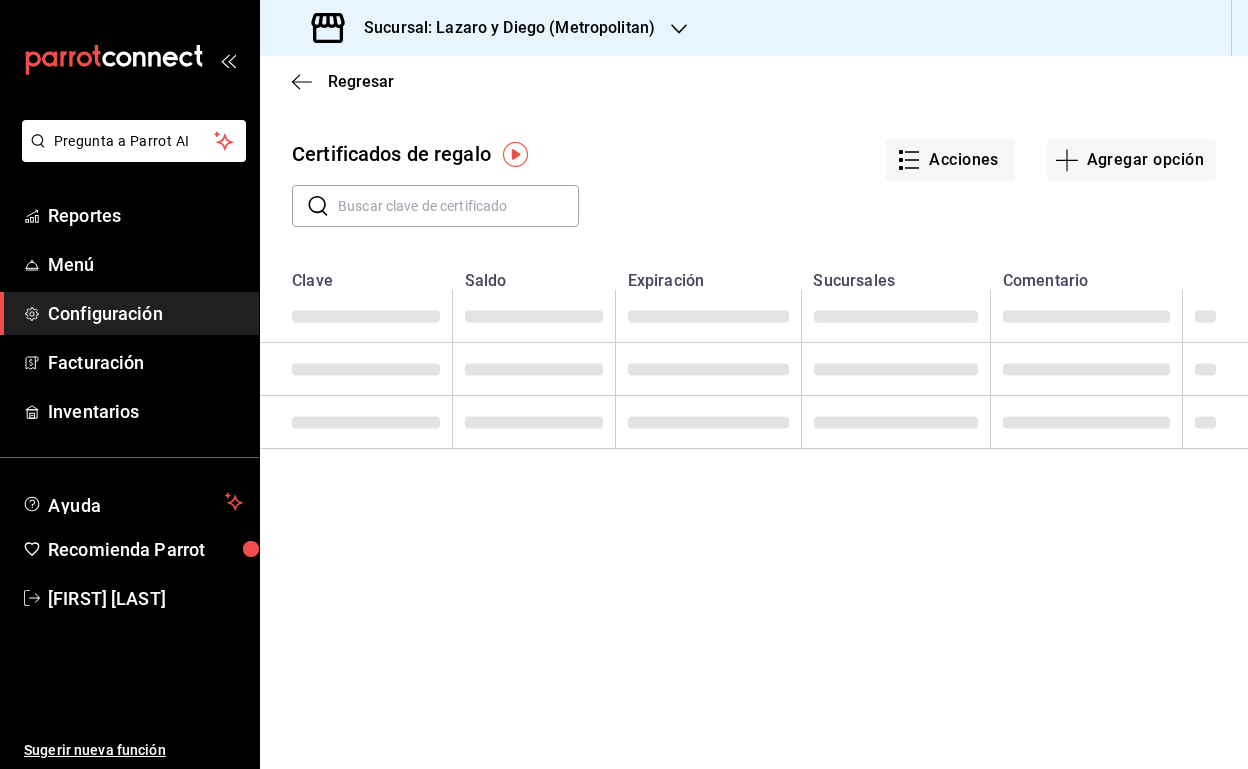 click at bounding box center [458, 206] 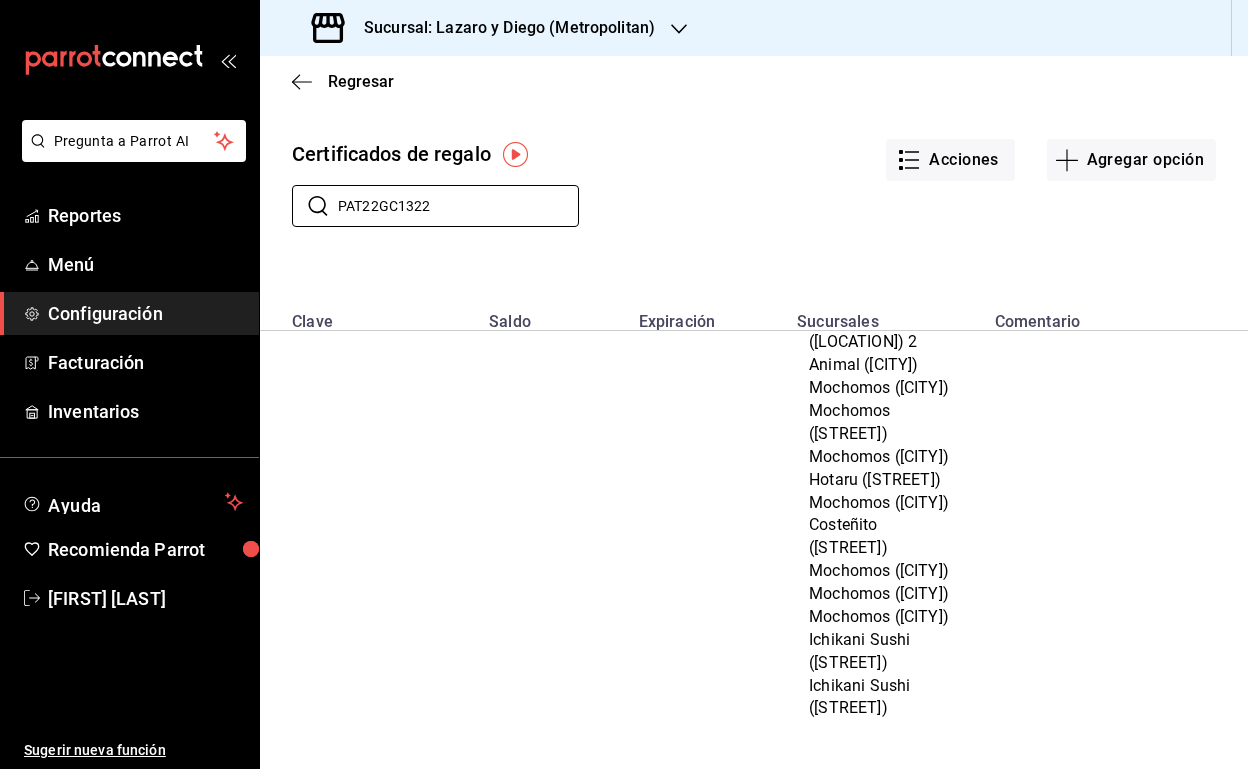 scroll, scrollTop: 1040, scrollLeft: 0, axis: vertical 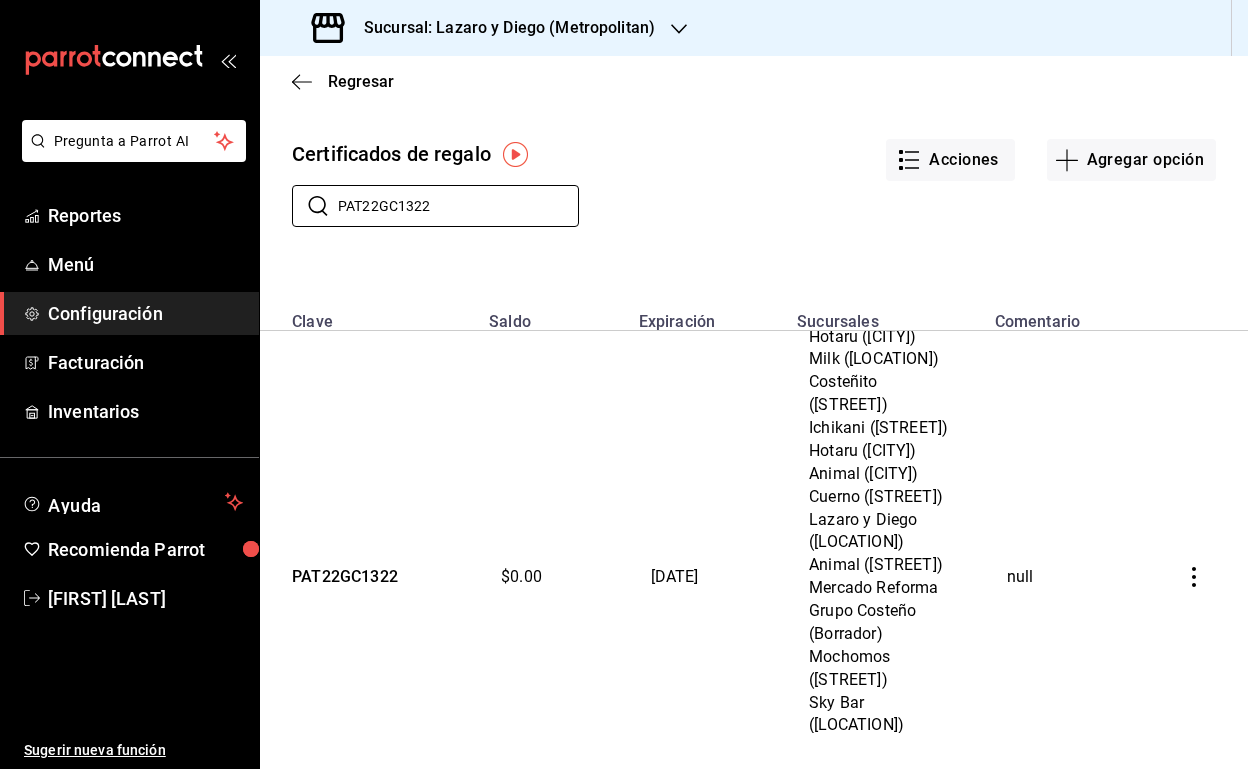 type on "PAT22GC1322" 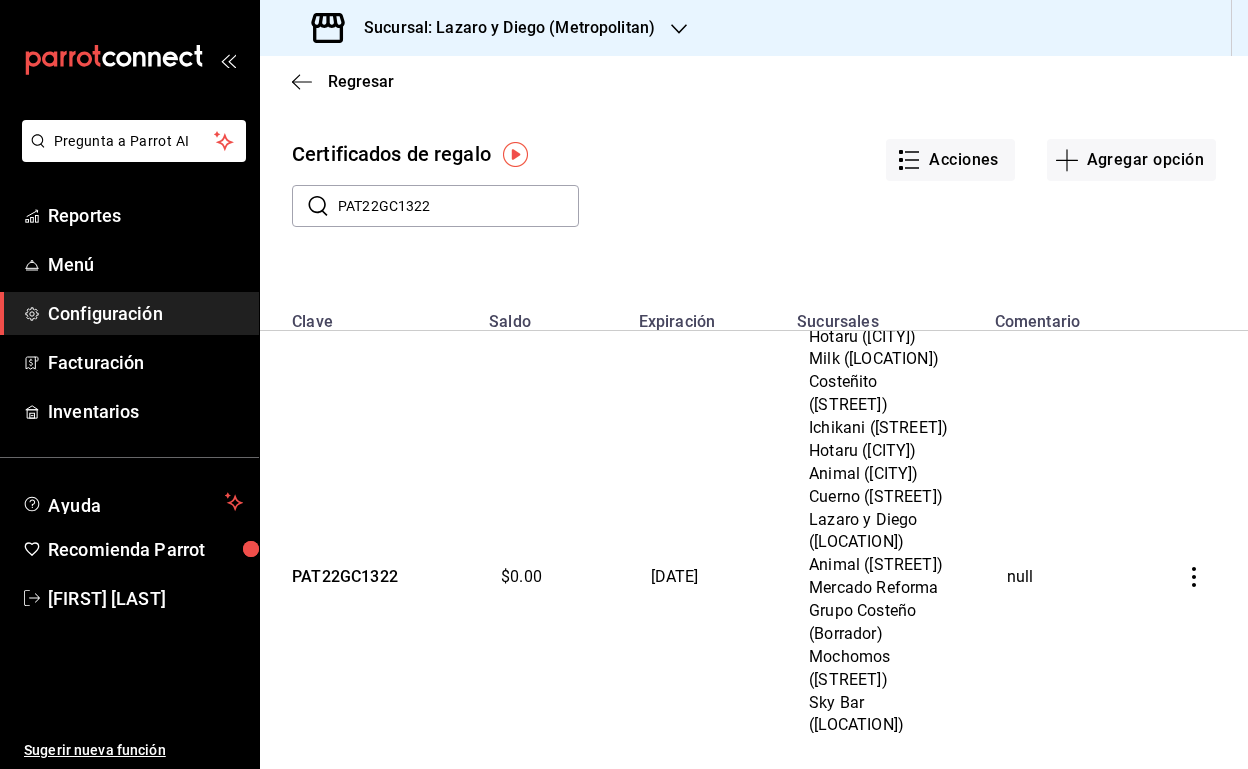 click 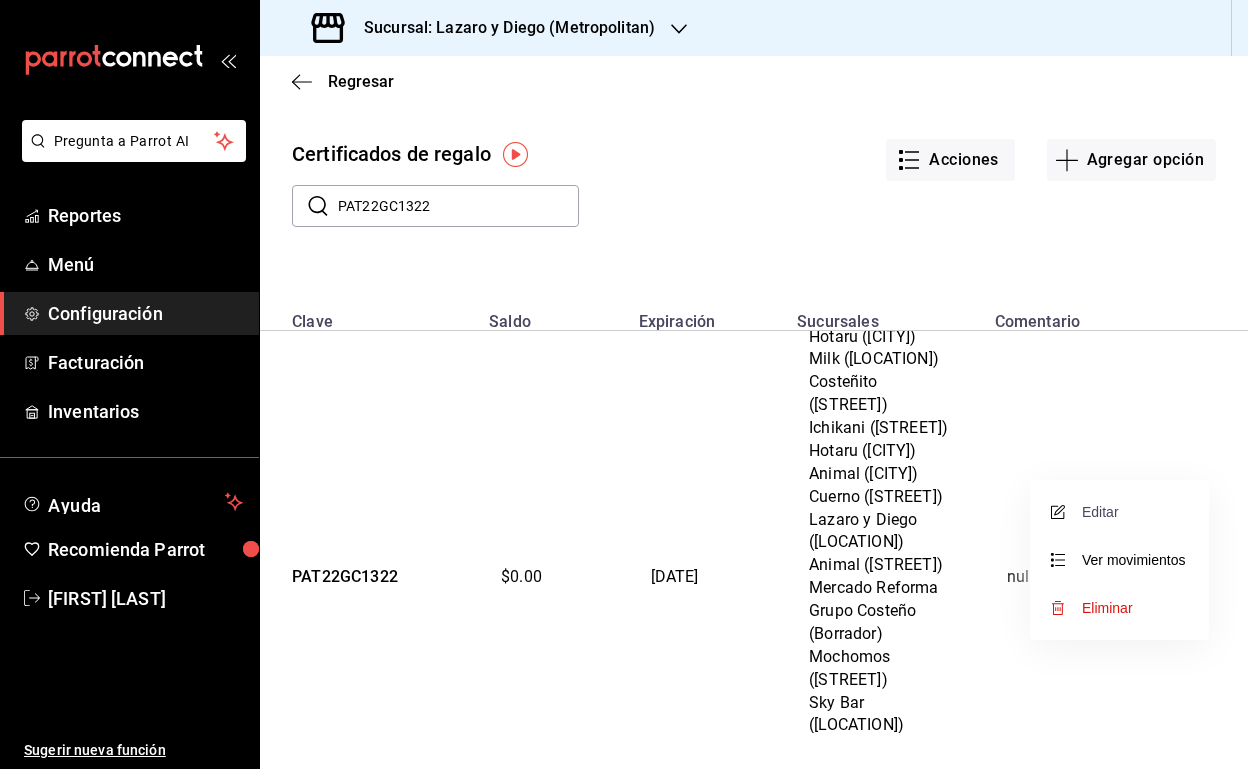 click on "Editar" at bounding box center [1086, 512] 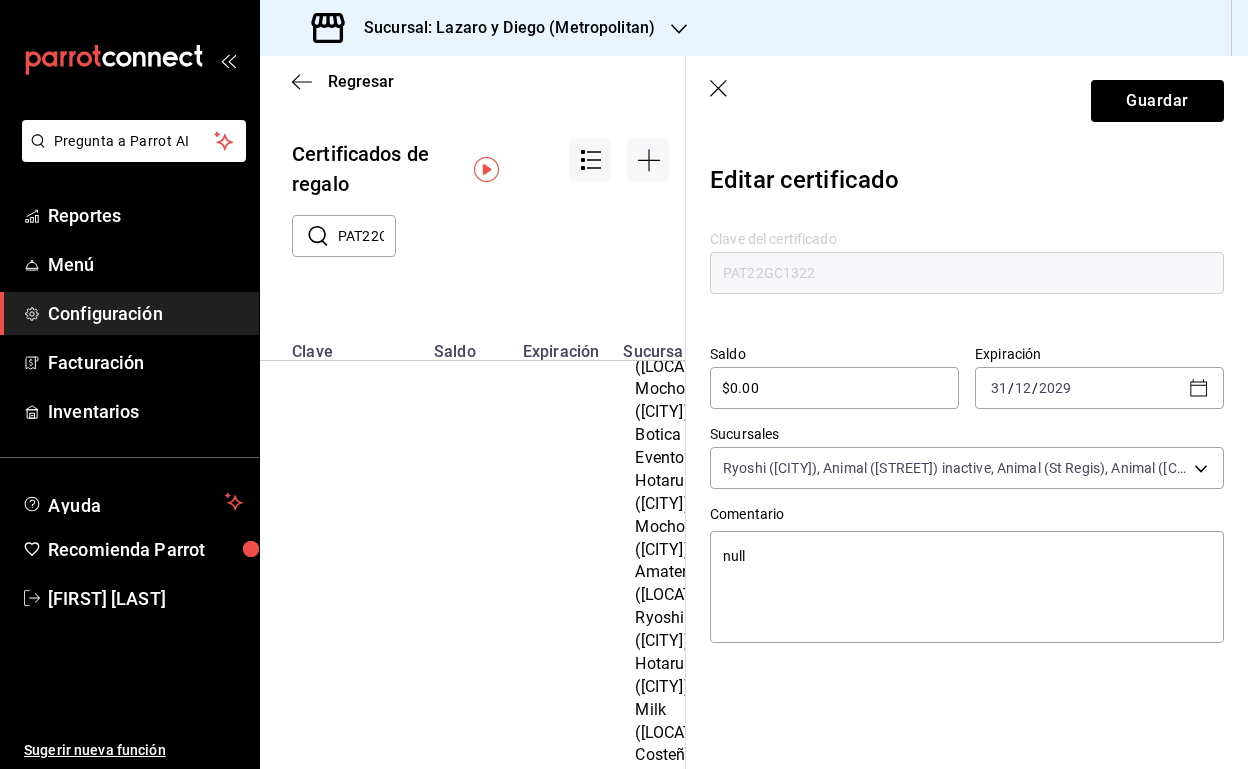 type on "x" 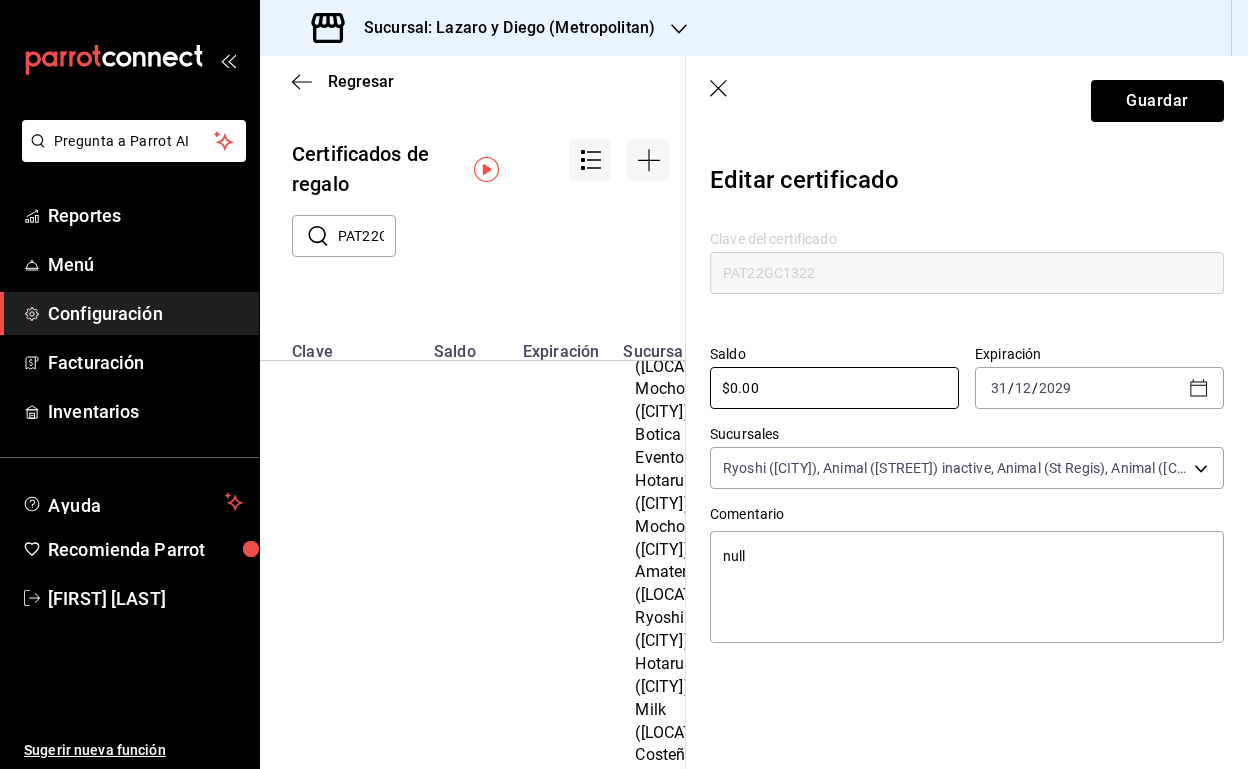 type 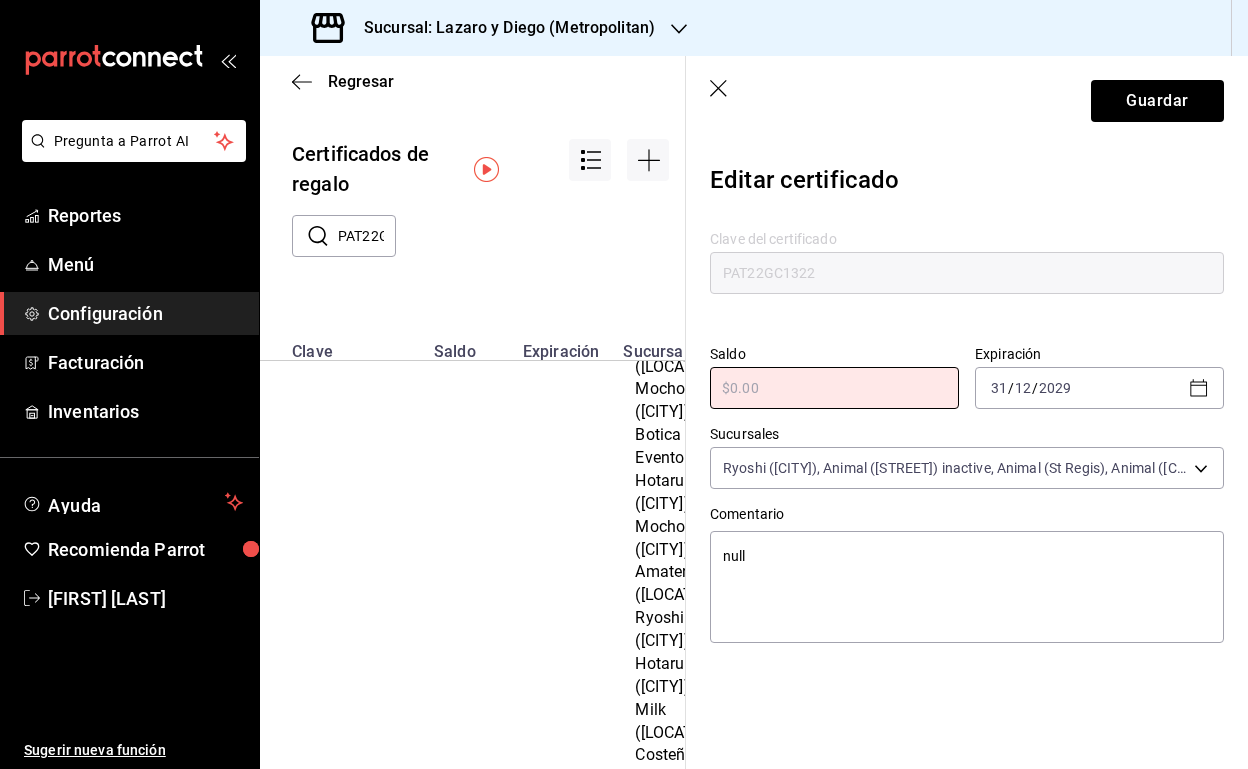 type on "x" 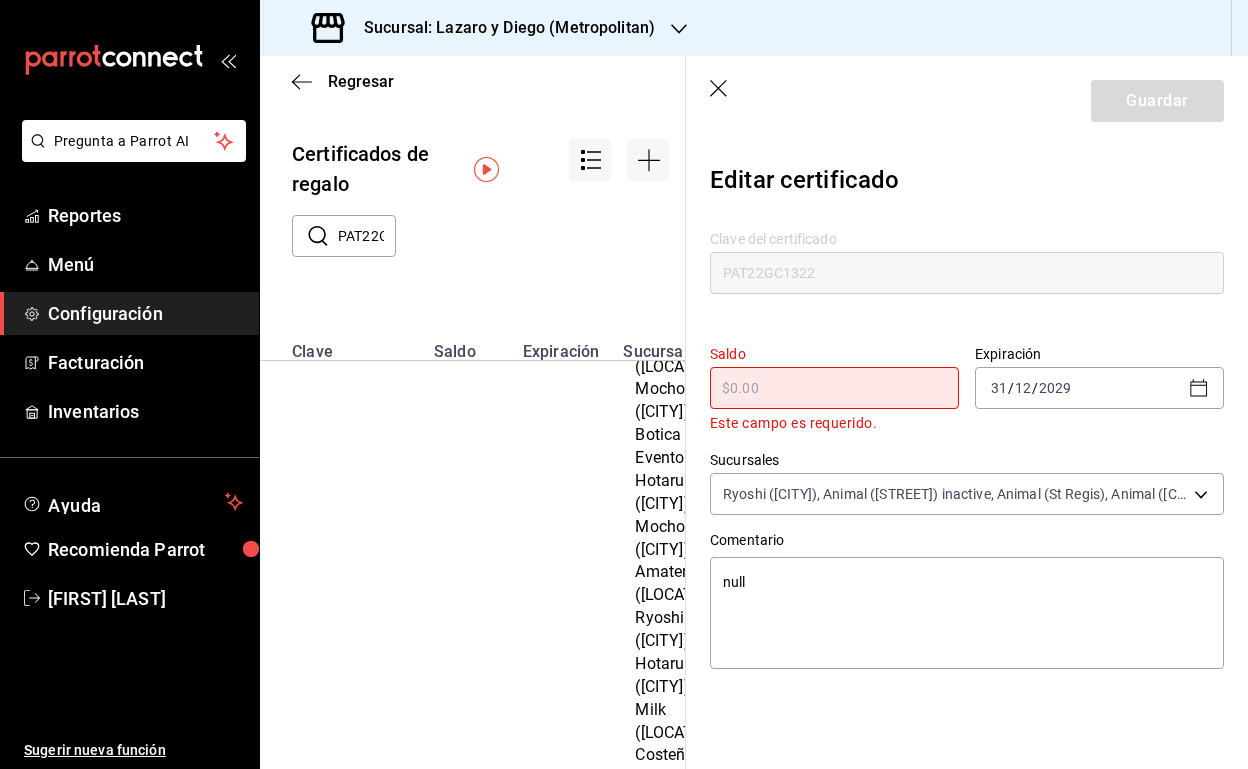 type on "$2" 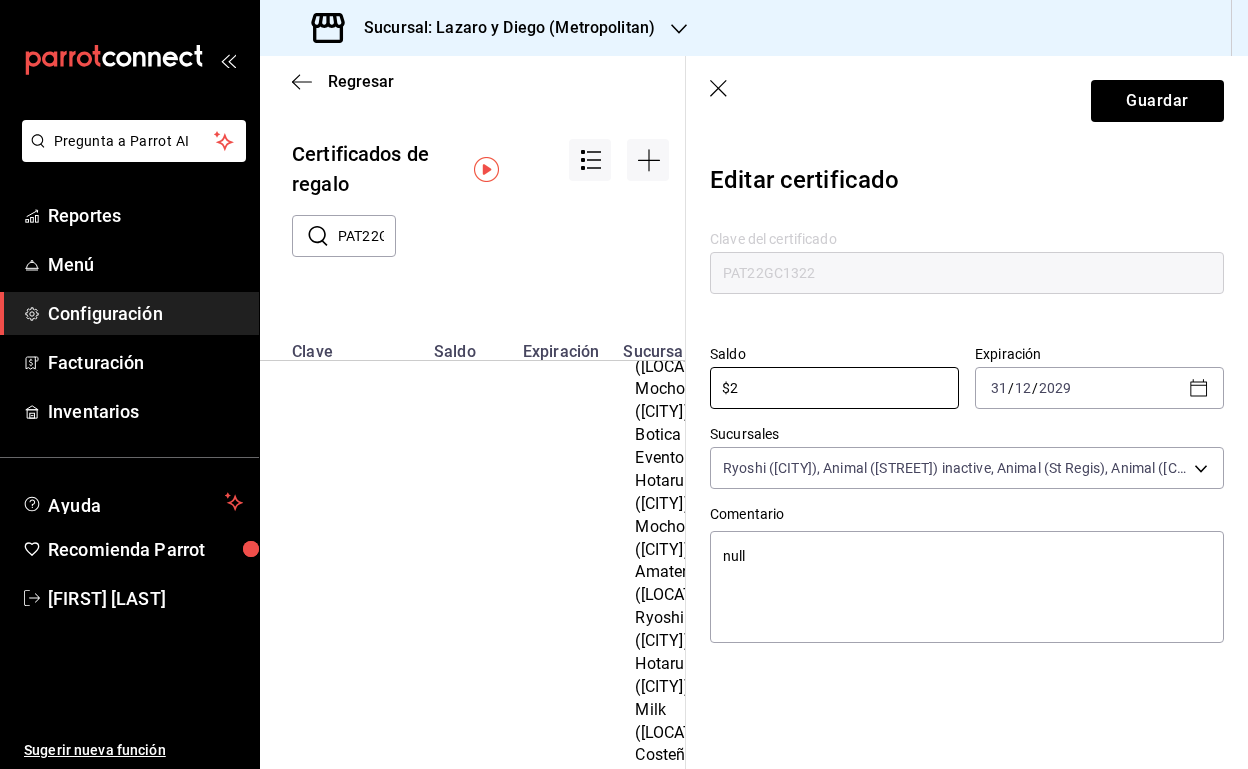 type on "x" 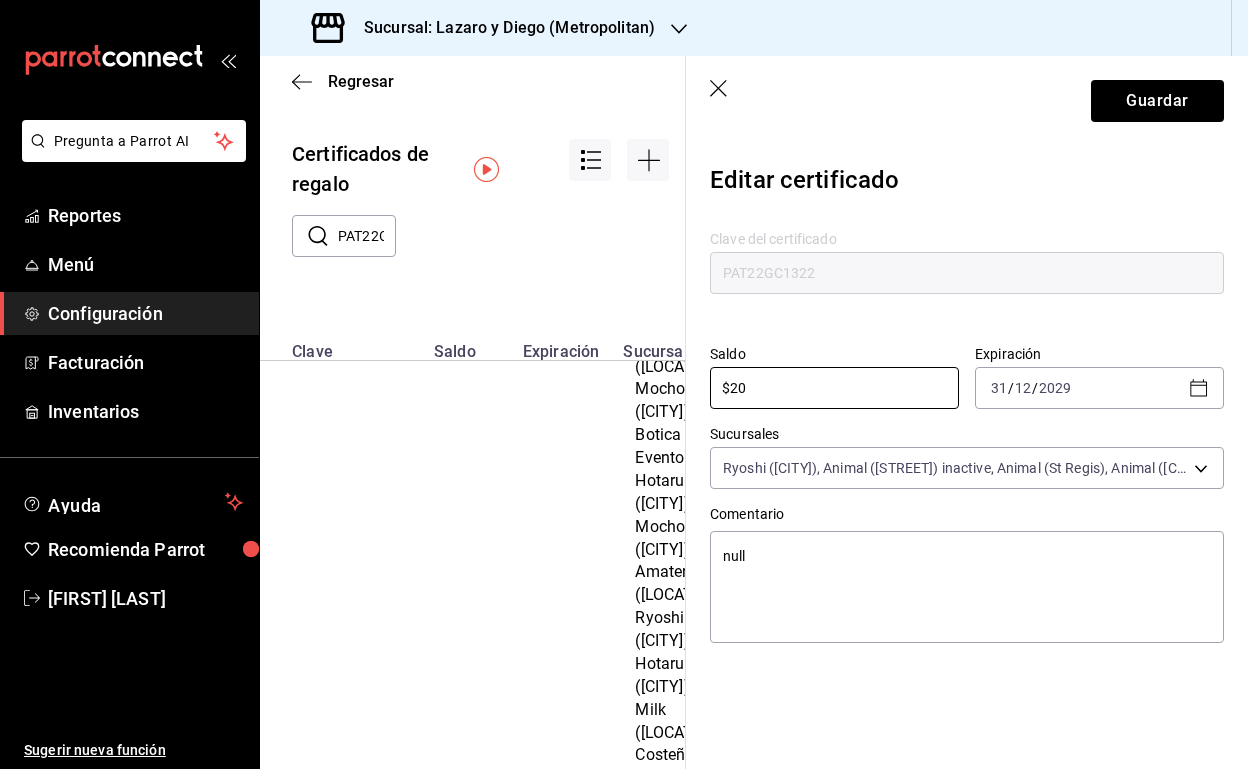 type on "x" 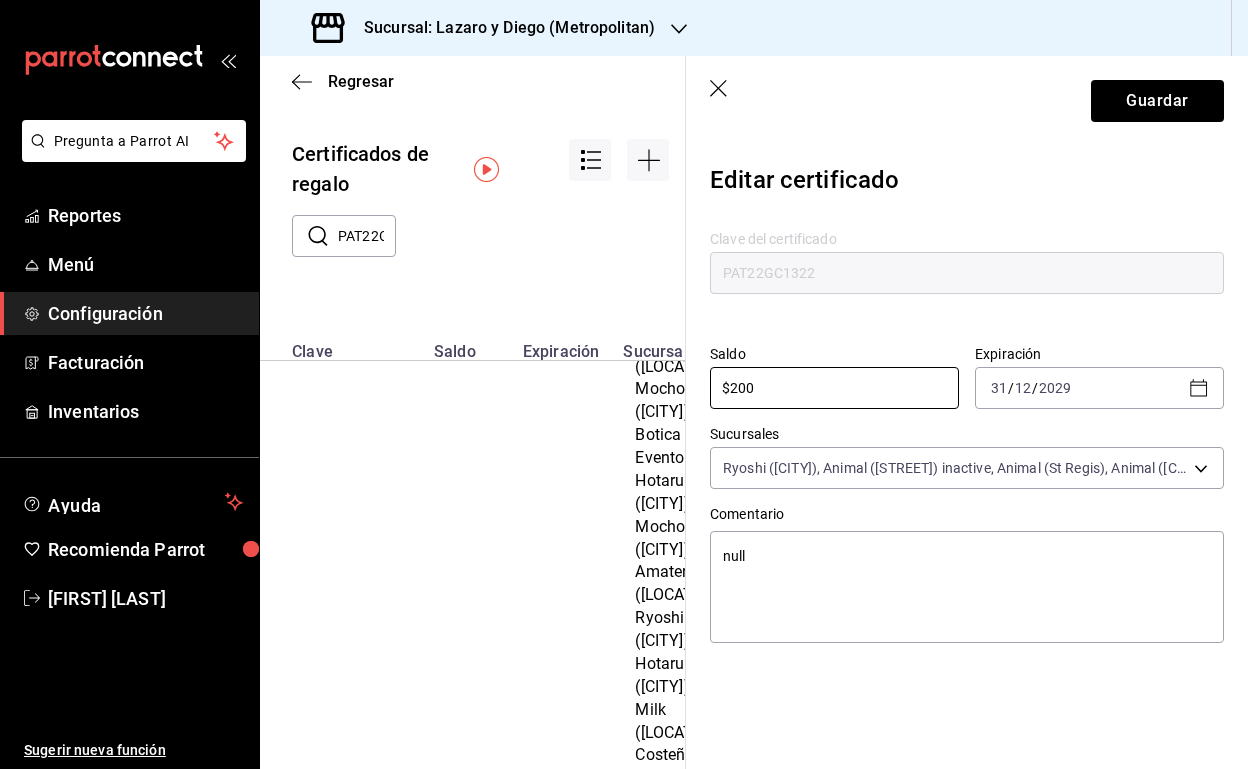 type on "$2,000" 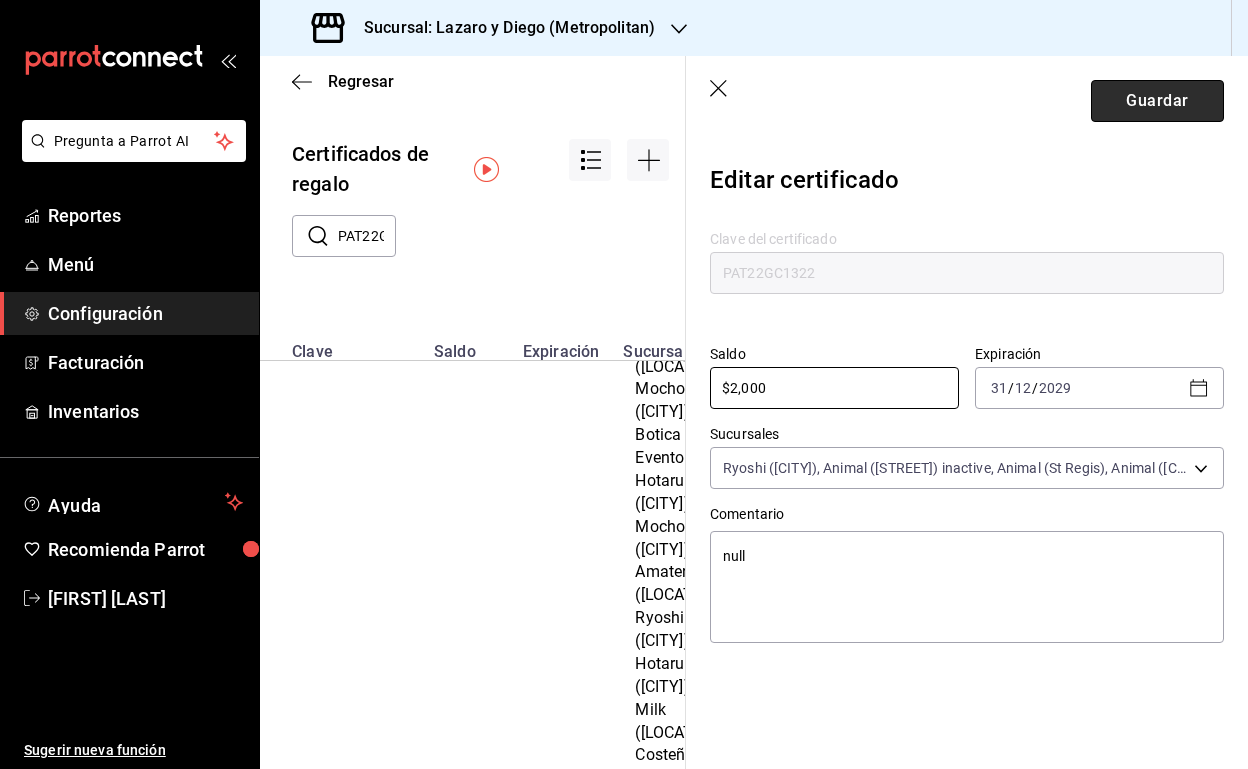 click on "Guardar" at bounding box center [1157, 101] 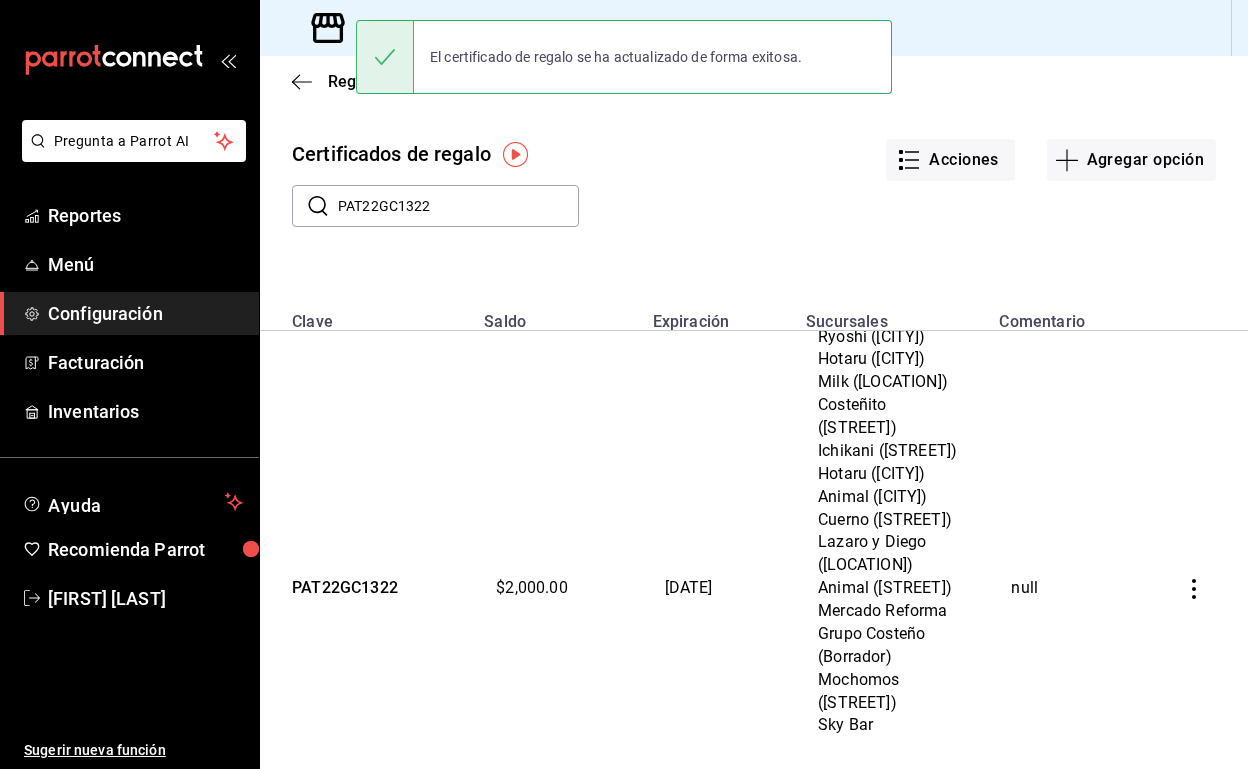 click on "PAT22GC1322" at bounding box center [458, 206] 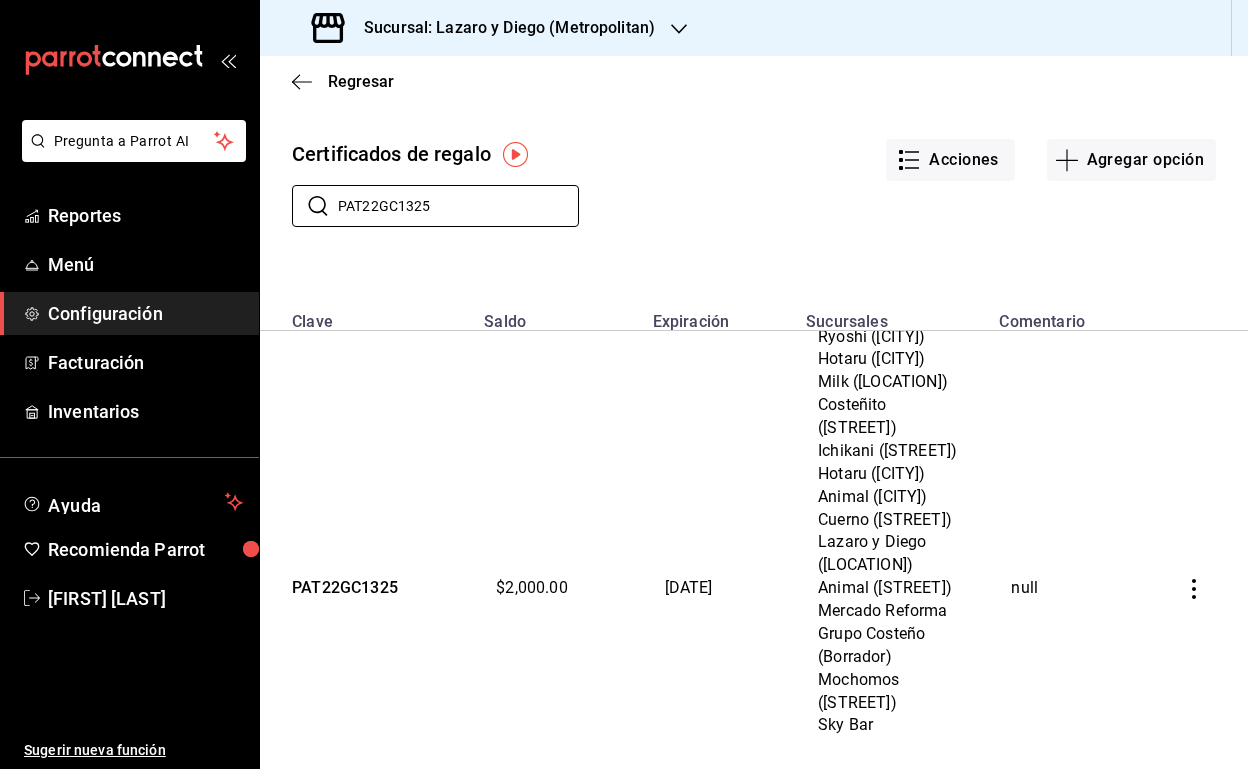 type on "PAT22GC1325" 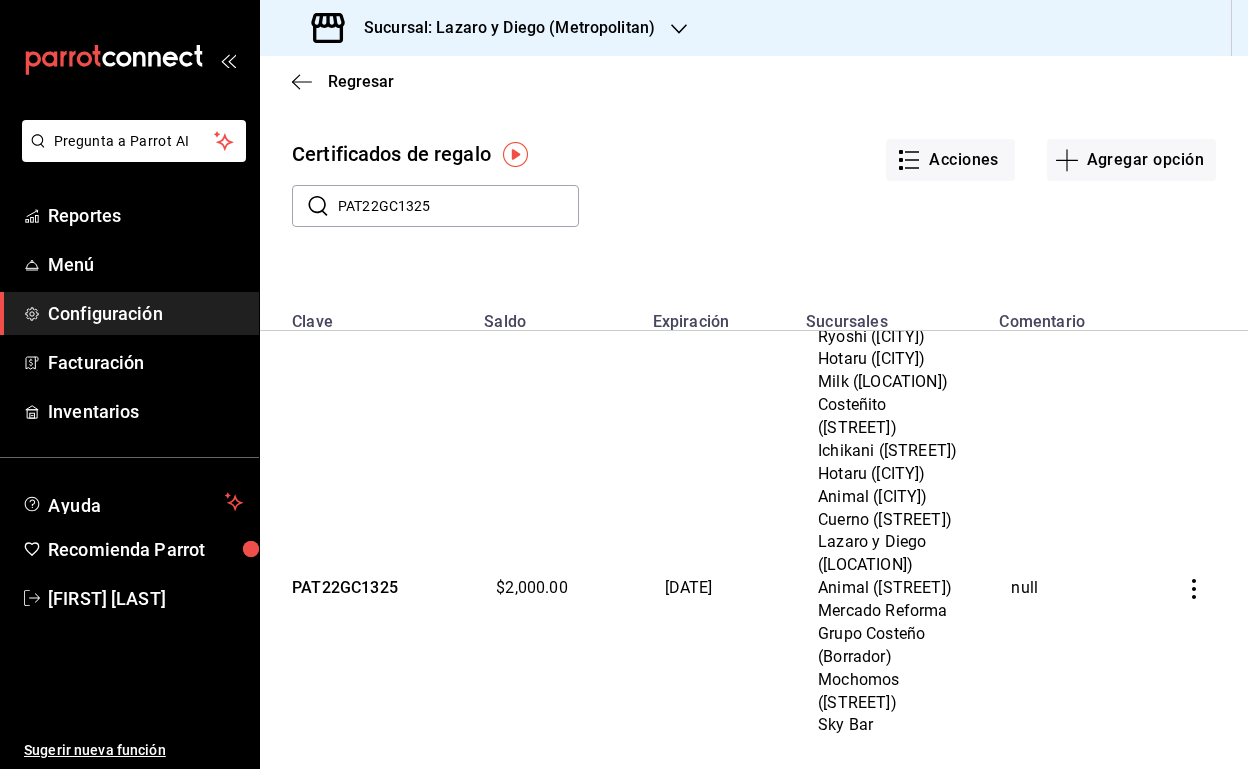 click 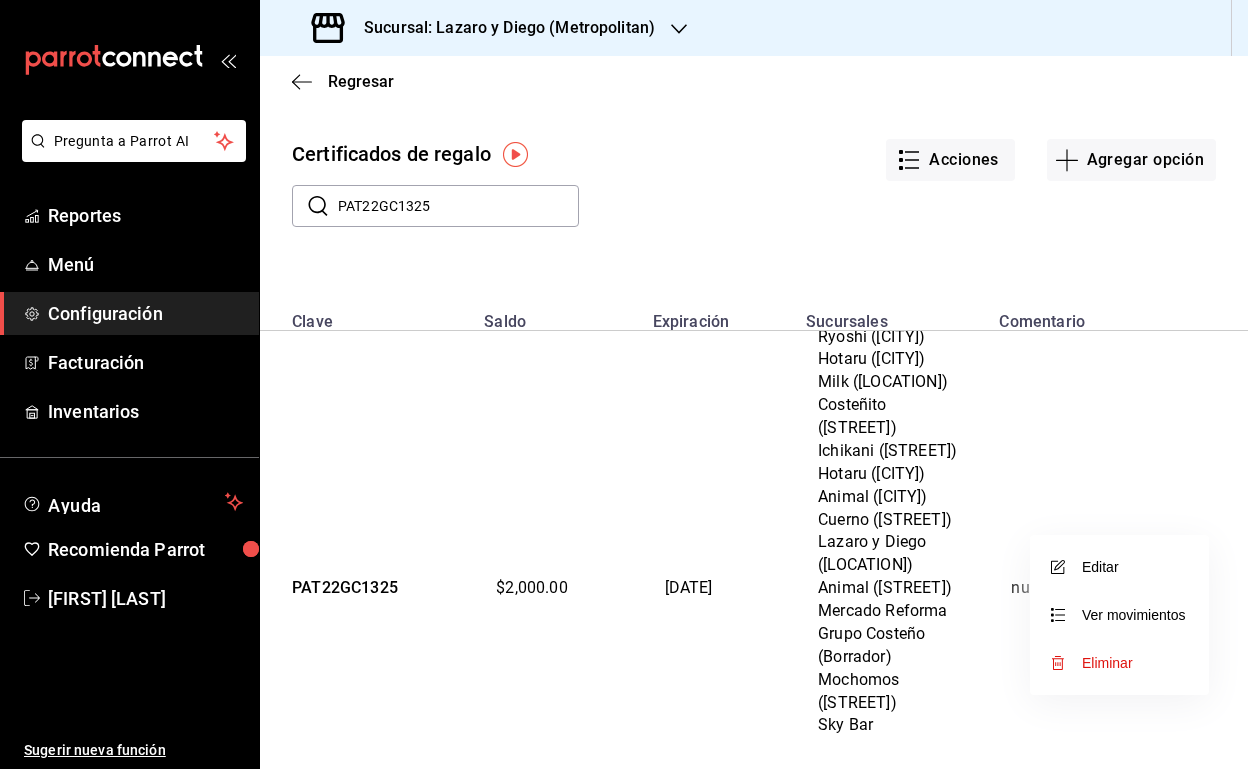 click on "Editar" at bounding box center (1119, 567) 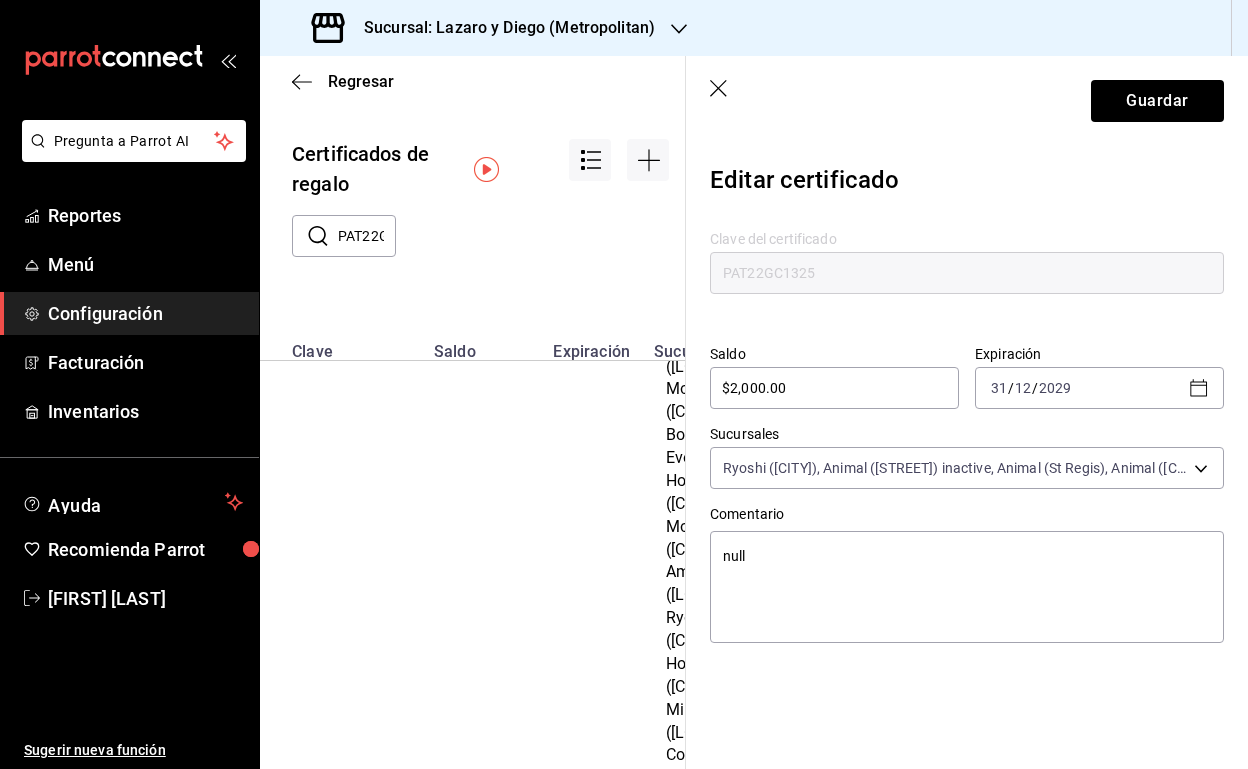 type on "x" 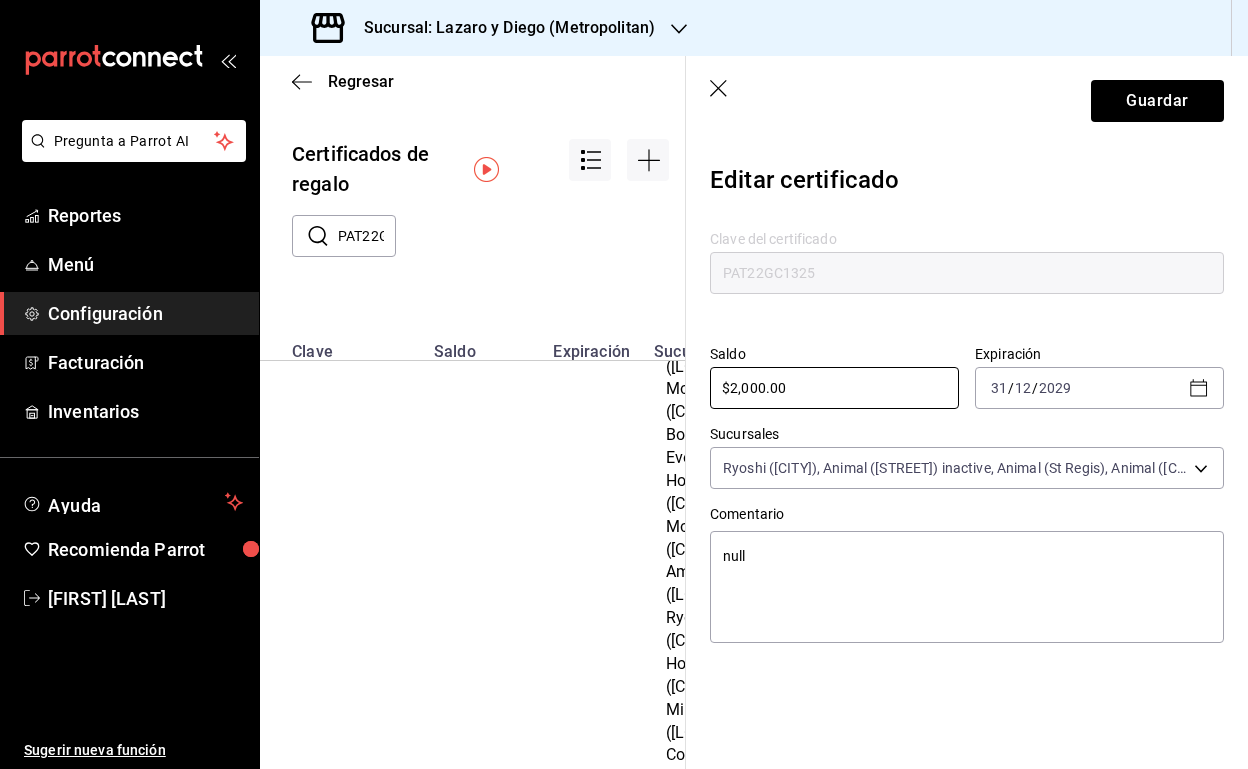 drag, startPoint x: 611, startPoint y: 355, endPoint x: 486, endPoint y: 325, distance: 128.5496 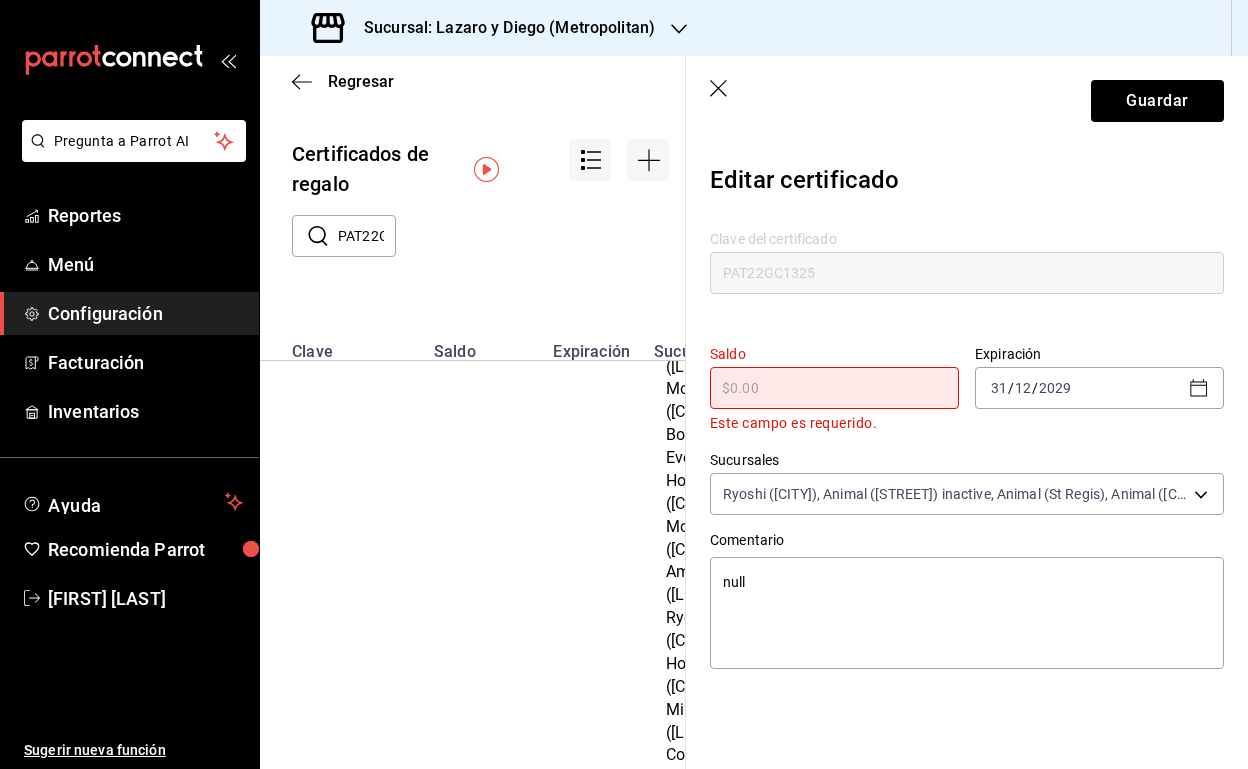 type on "x" 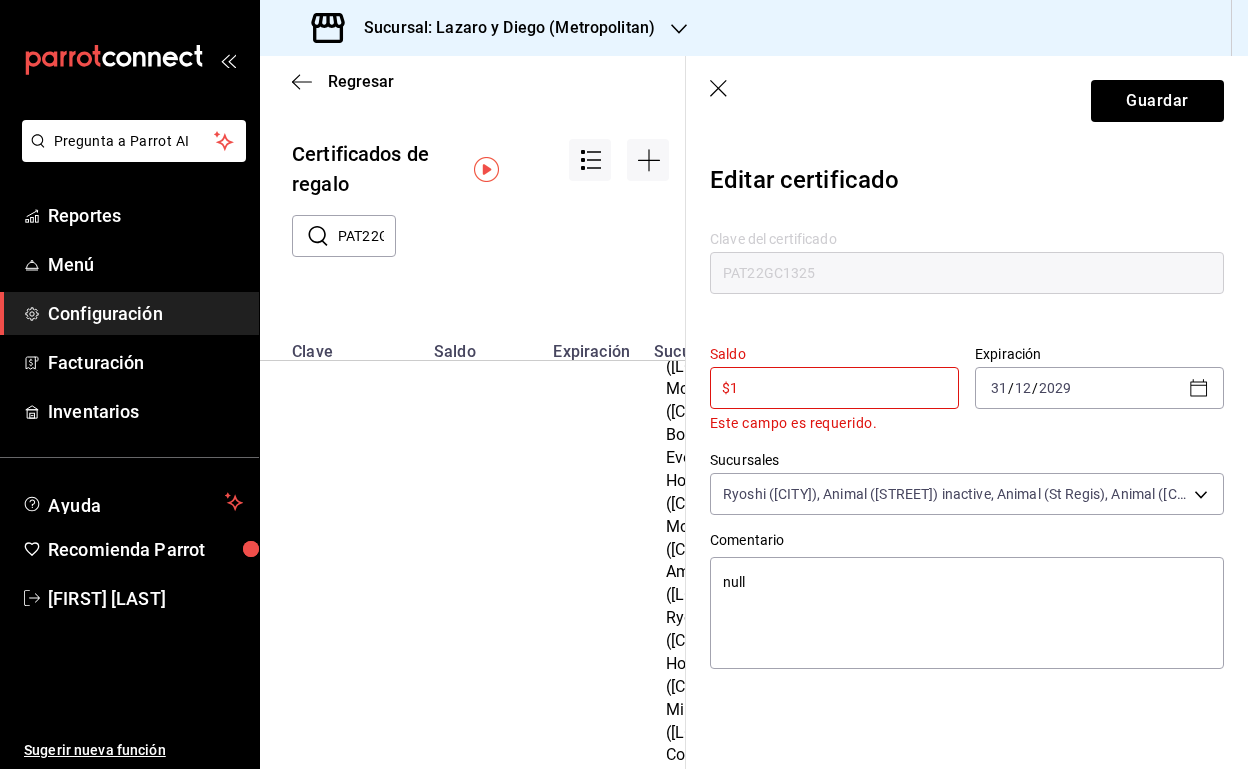 type on "x" 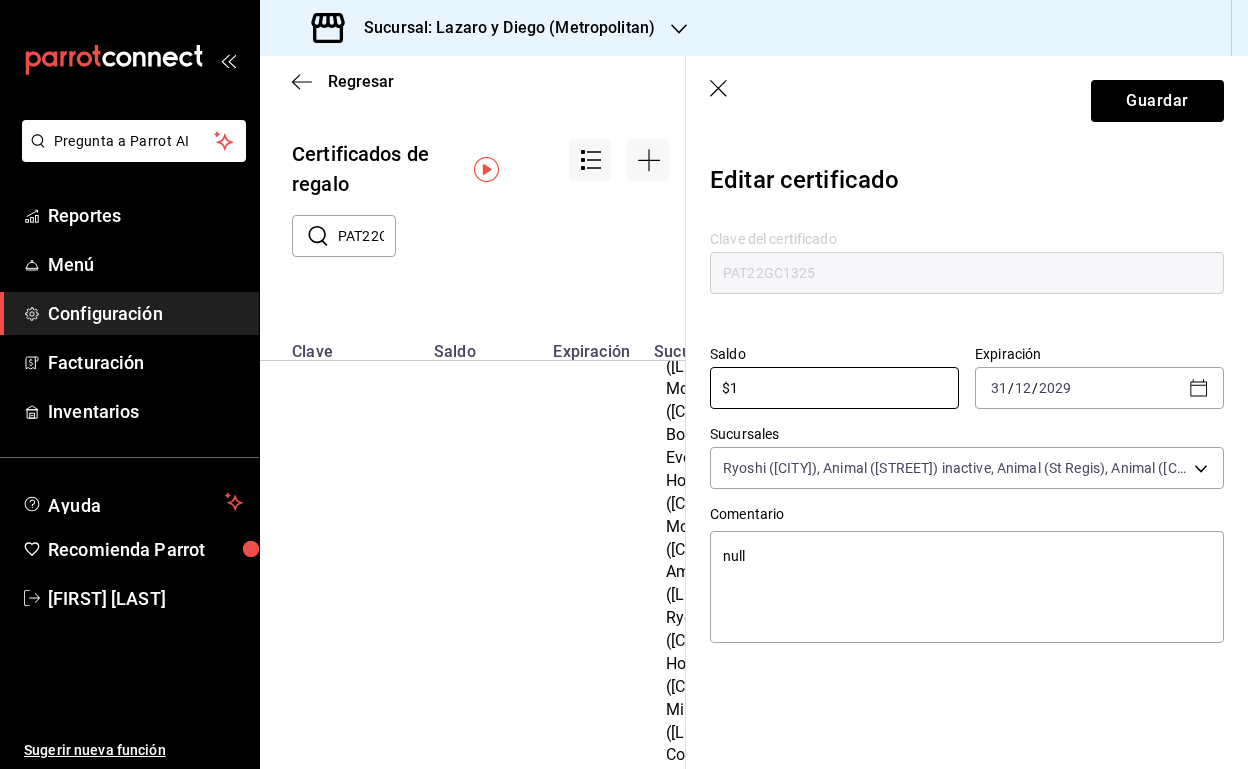type on "$15" 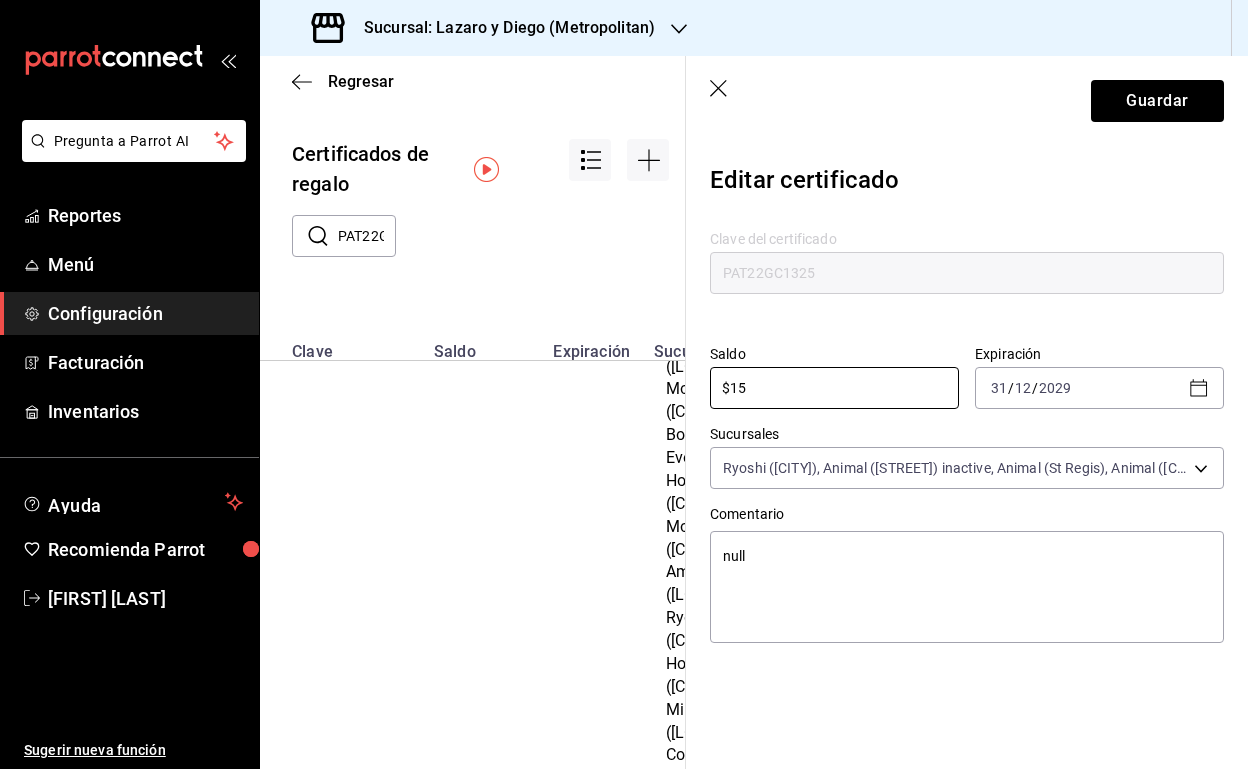 type on "$150" 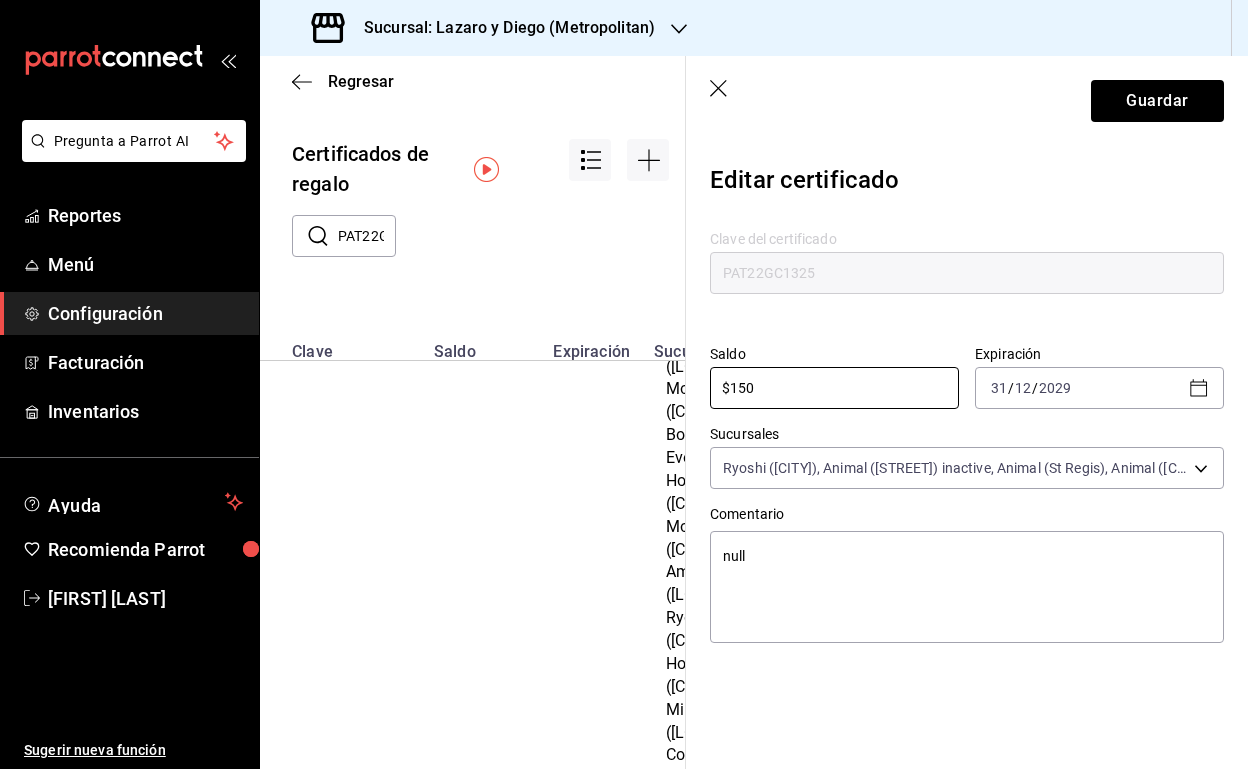 type on "$1,500" 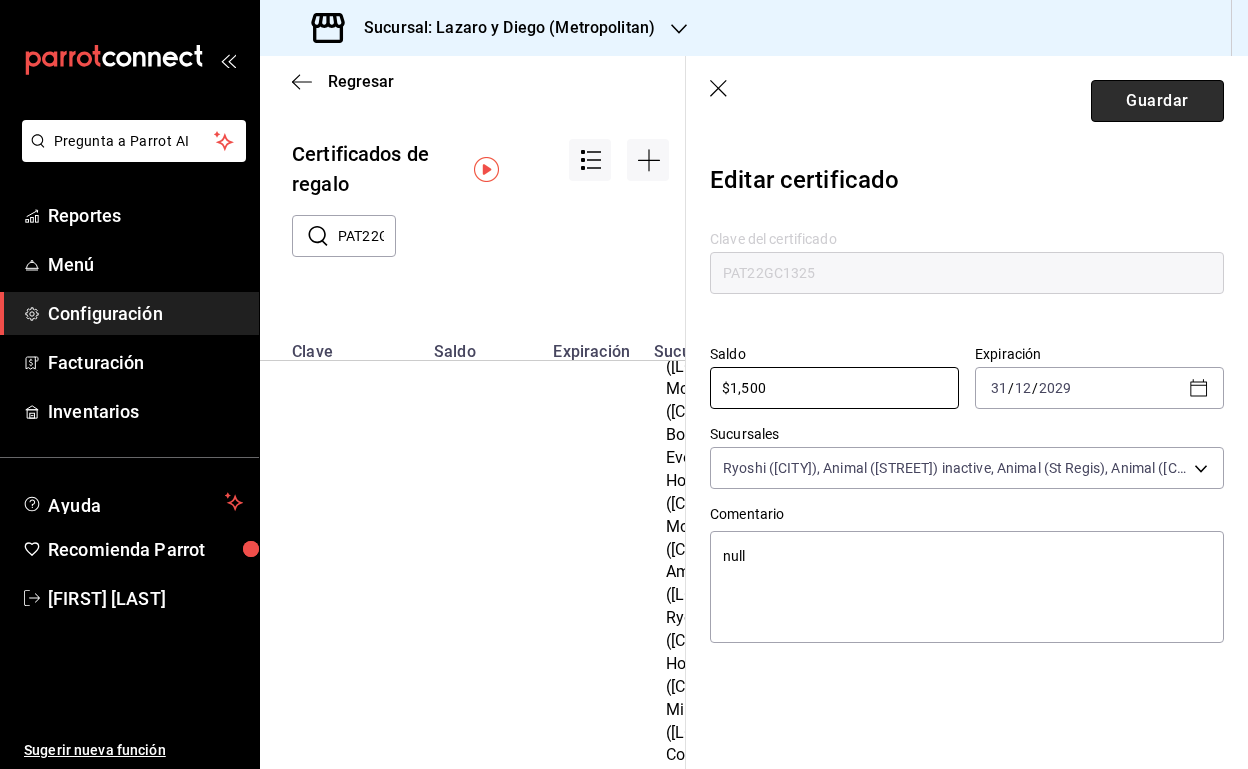 click on "Guardar" at bounding box center (1157, 101) 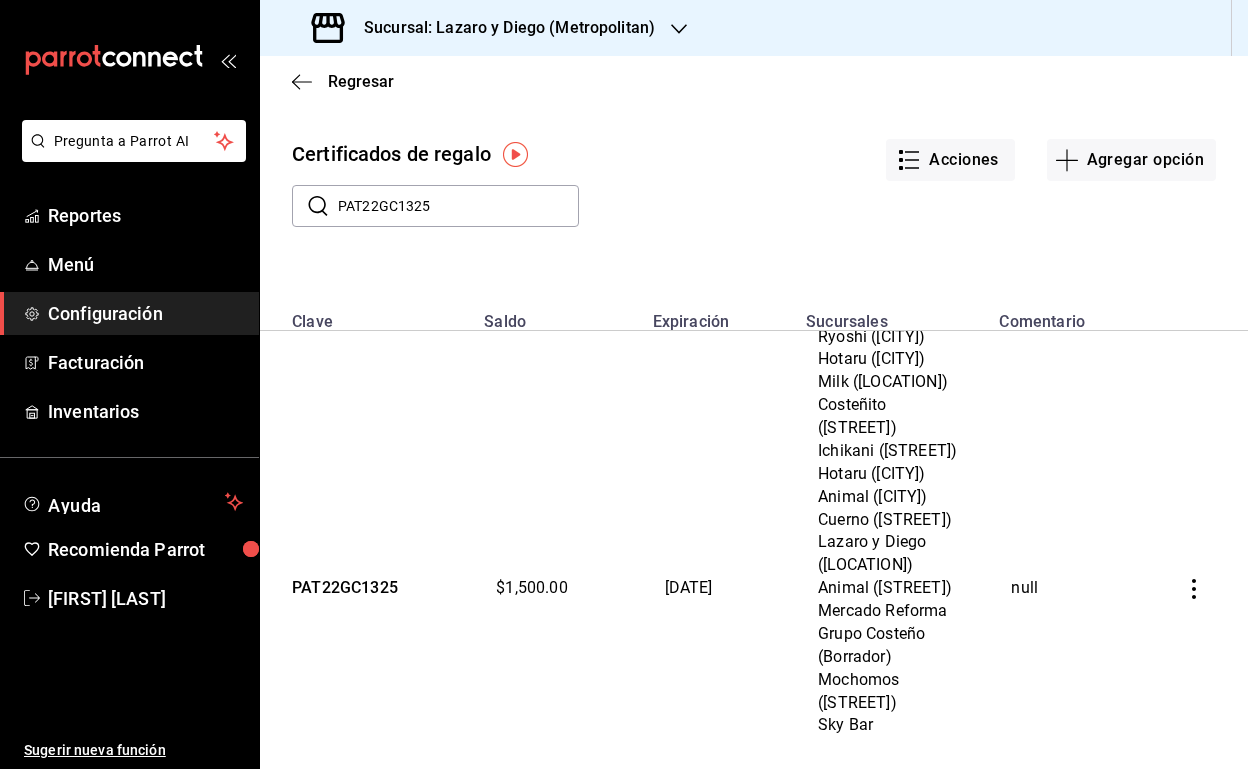 click on "Regresar Certificados de regalo Acciones Agregar opción ​ PAT22GC1325 ​ Clave Saldo Expiración Sucursales Comentario PAT22GC1325 $1,500.00 31/12/2029 null" at bounding box center (754, 412) 